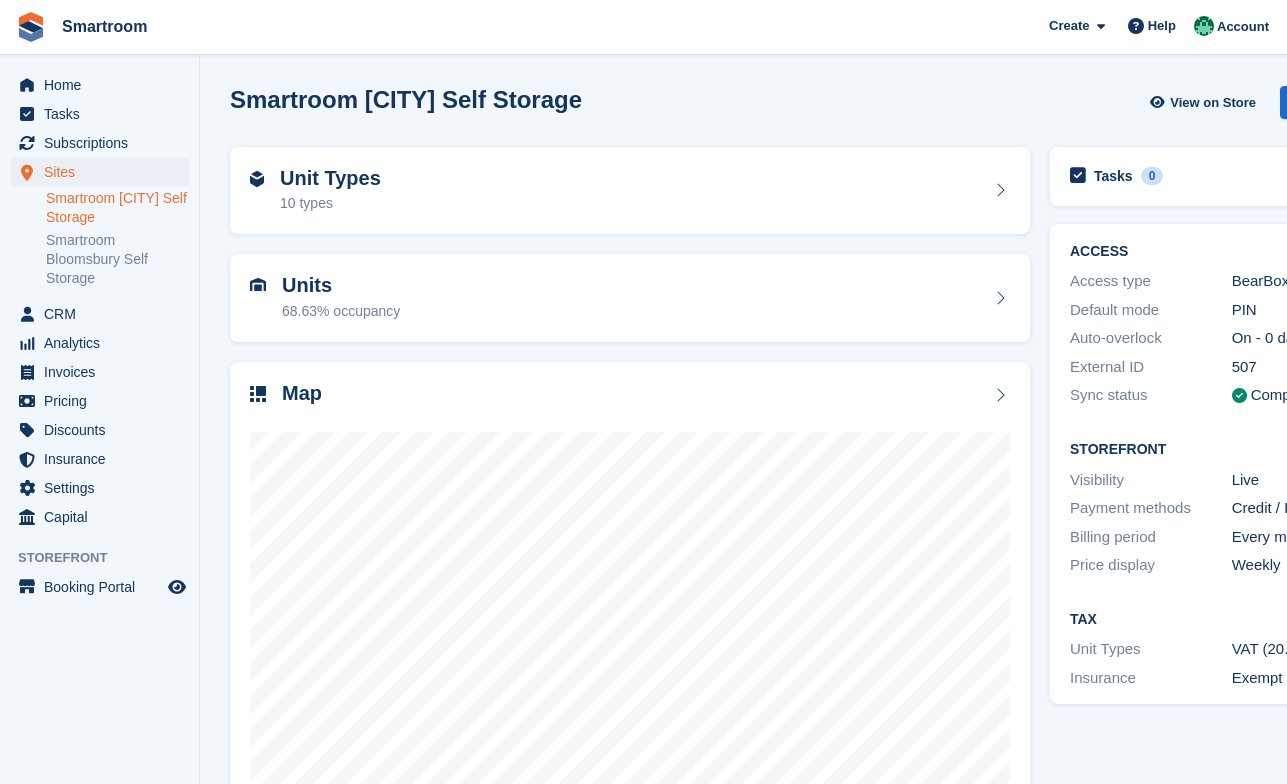scroll, scrollTop: 0, scrollLeft: 0, axis: both 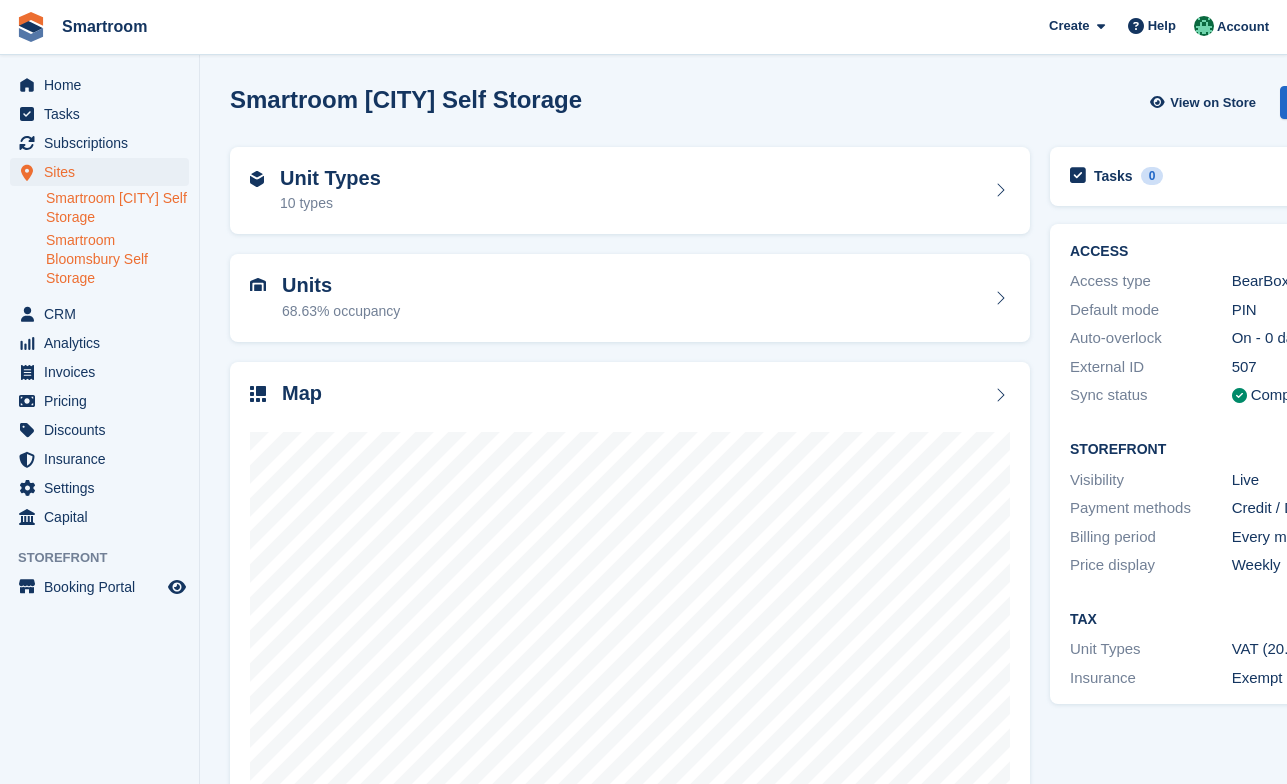 click on "Smartroom Bloomsbury Self Storage" at bounding box center (117, 259) 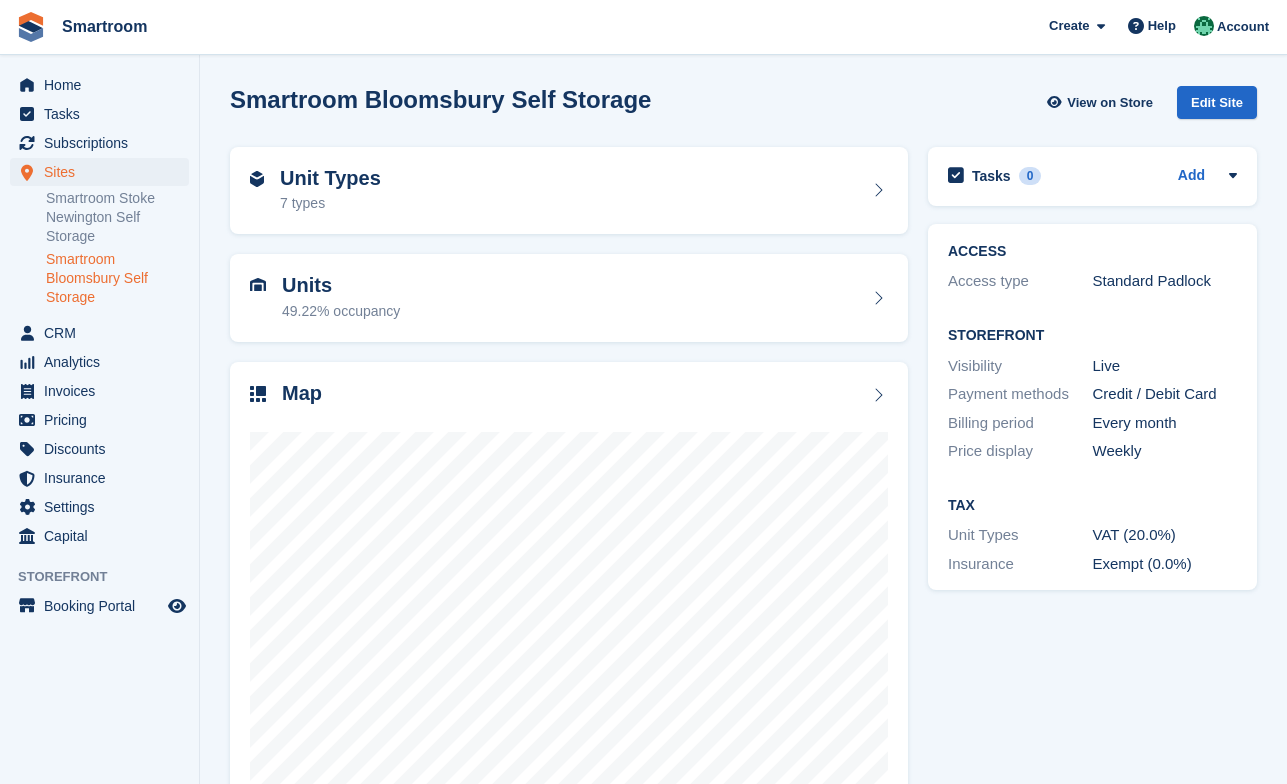 scroll, scrollTop: 0, scrollLeft: 0, axis: both 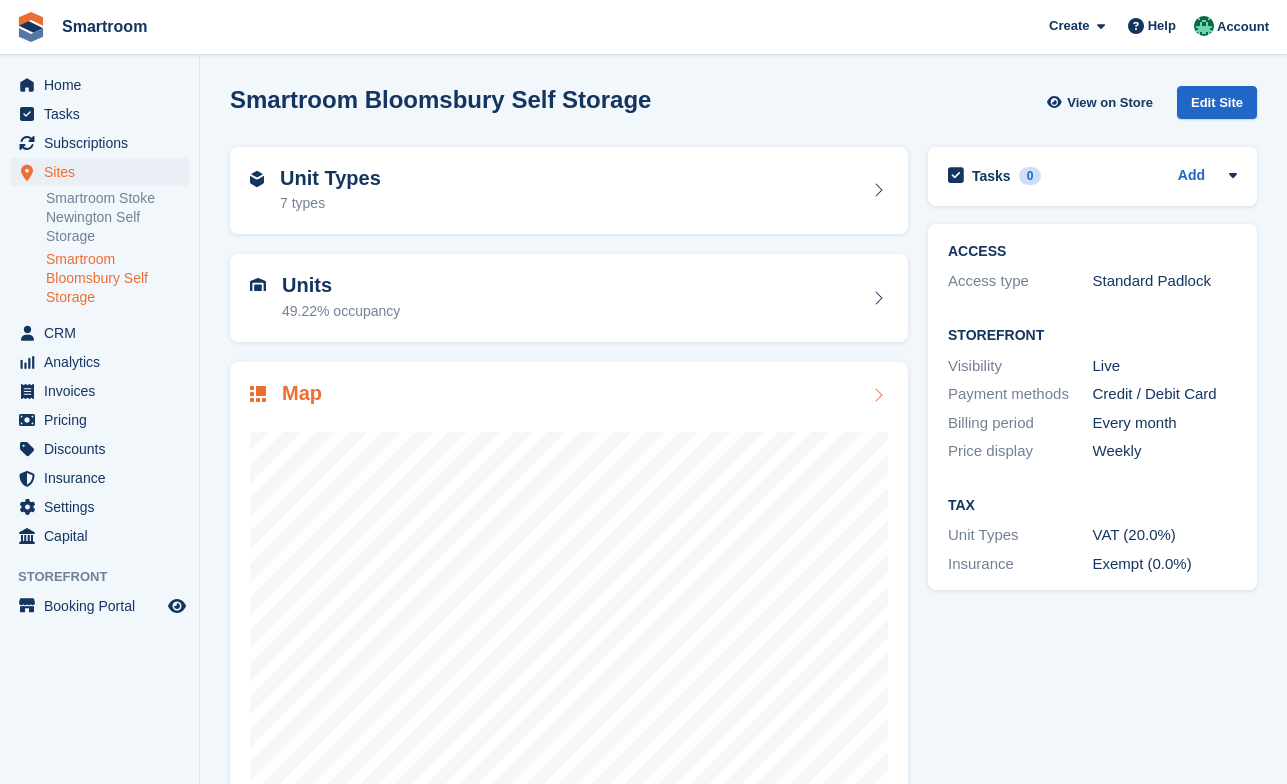 click at bounding box center (569, 608) 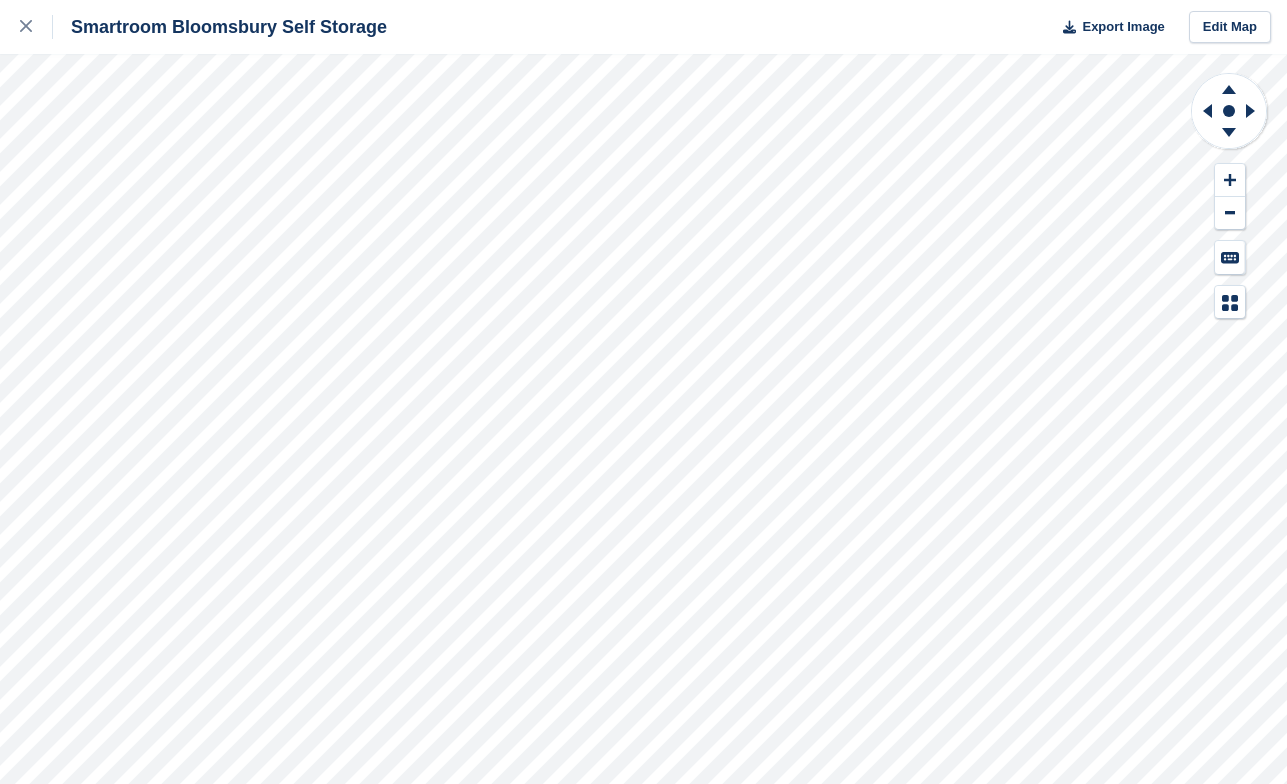 scroll, scrollTop: 0, scrollLeft: 0, axis: both 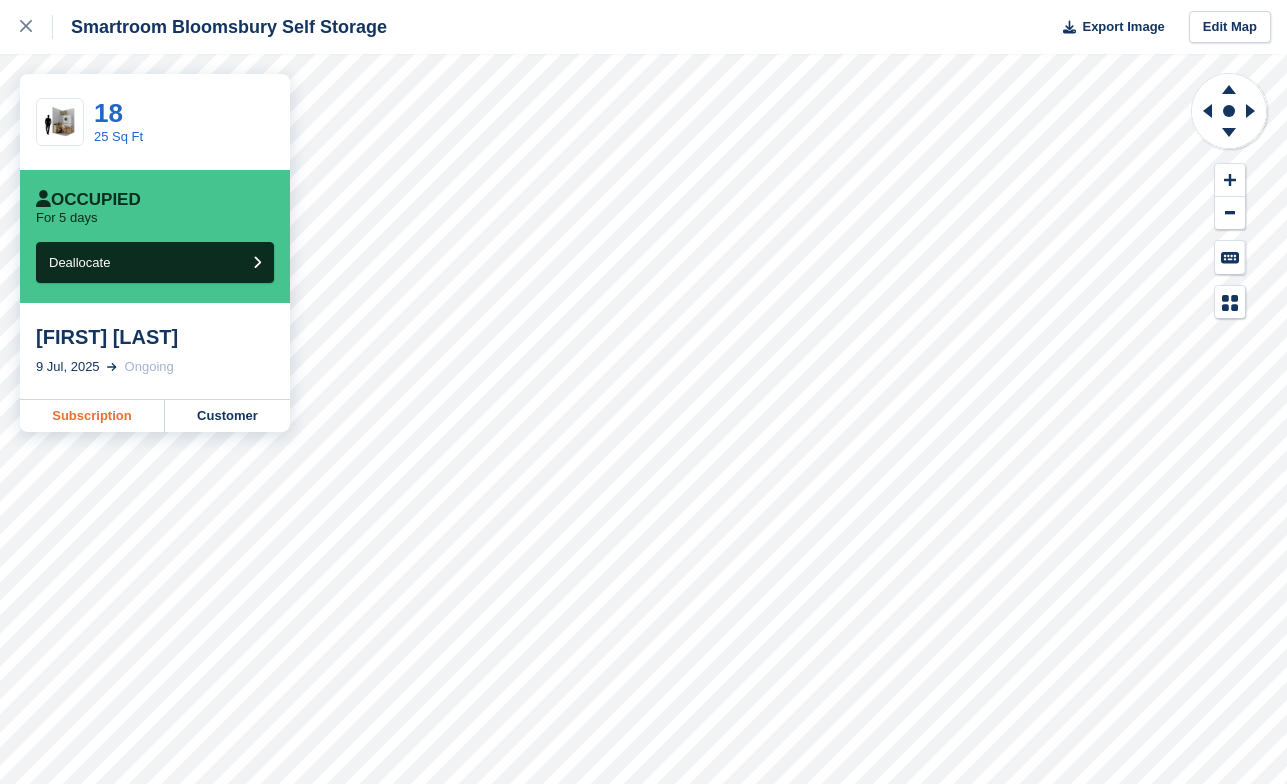 click on "Subscription" at bounding box center (92, 416) 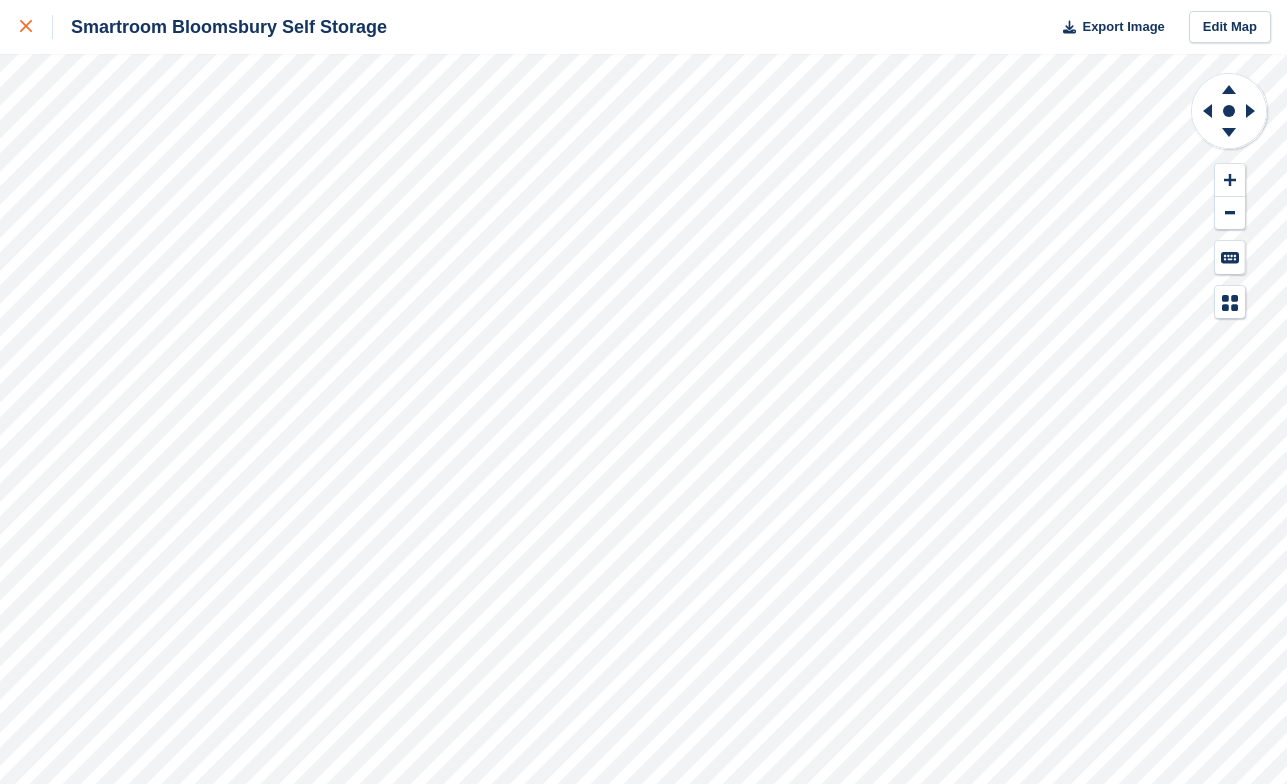 click 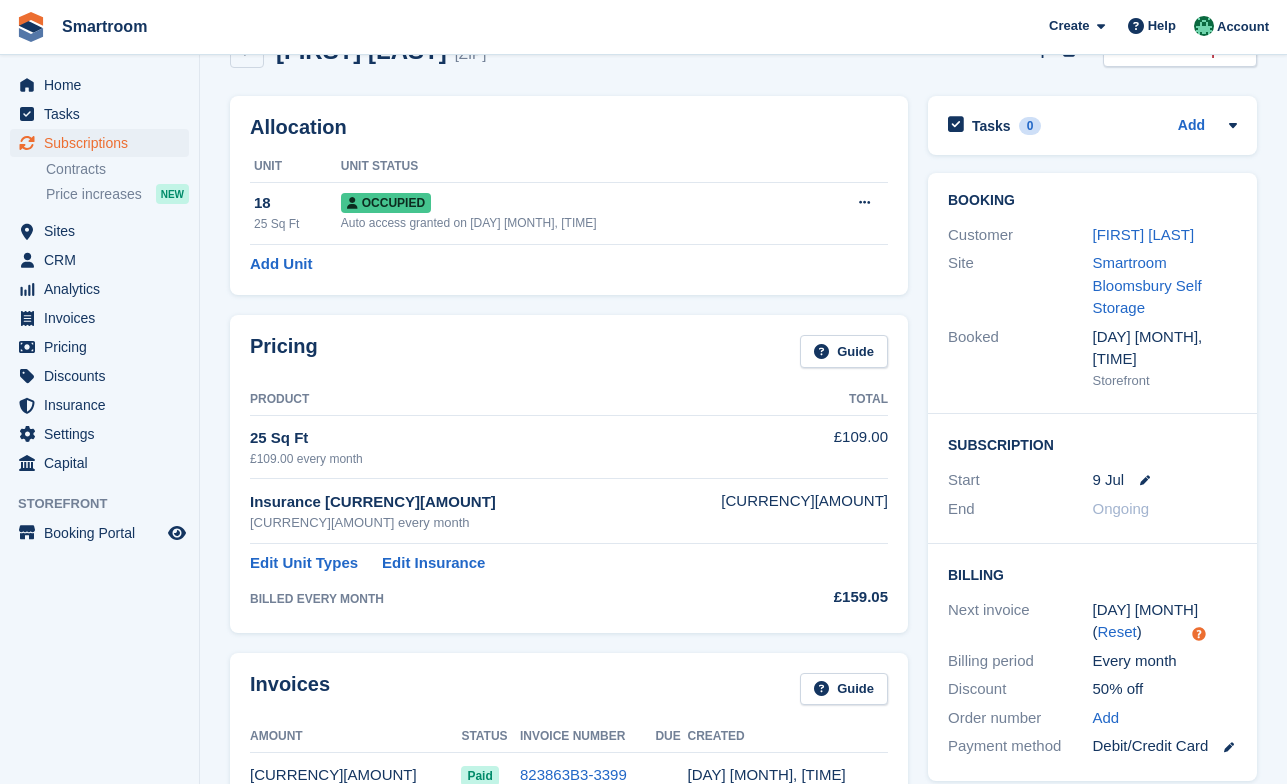 scroll, scrollTop: 0, scrollLeft: 0, axis: both 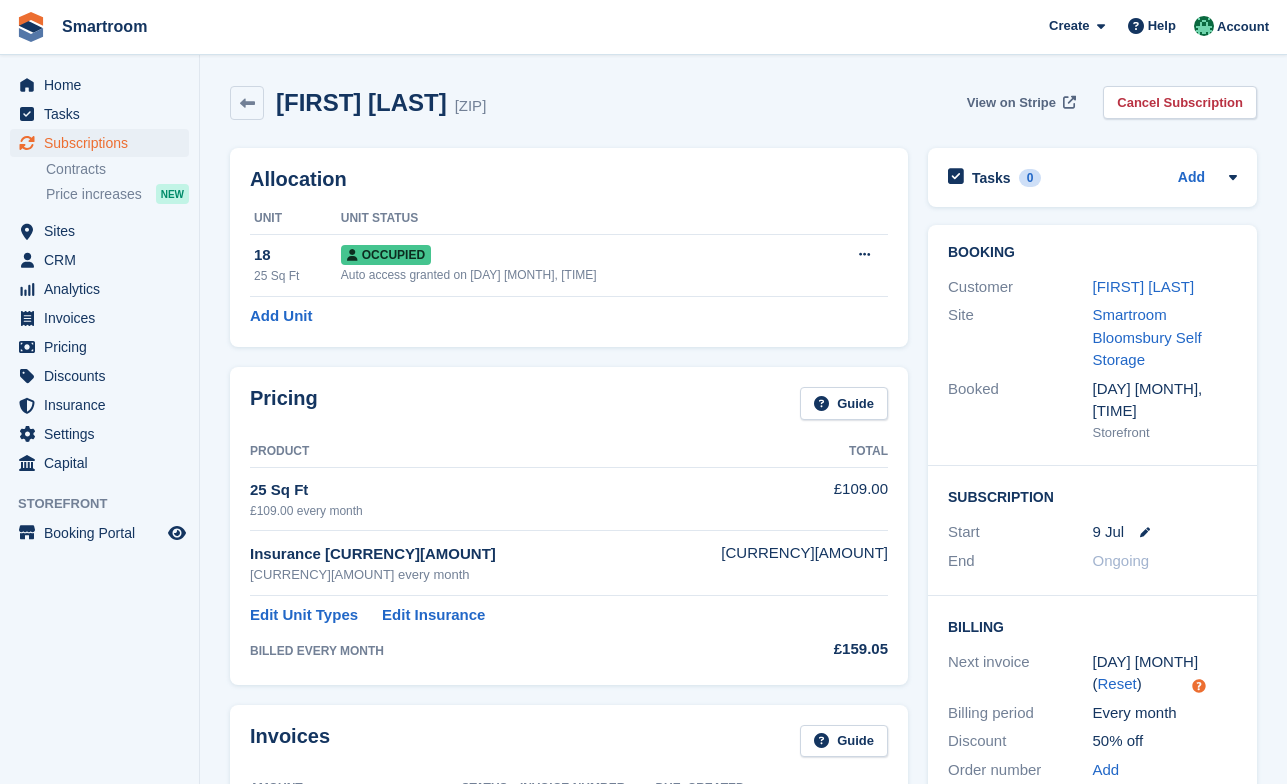 click on "View on Stripe" at bounding box center [1011, 103] 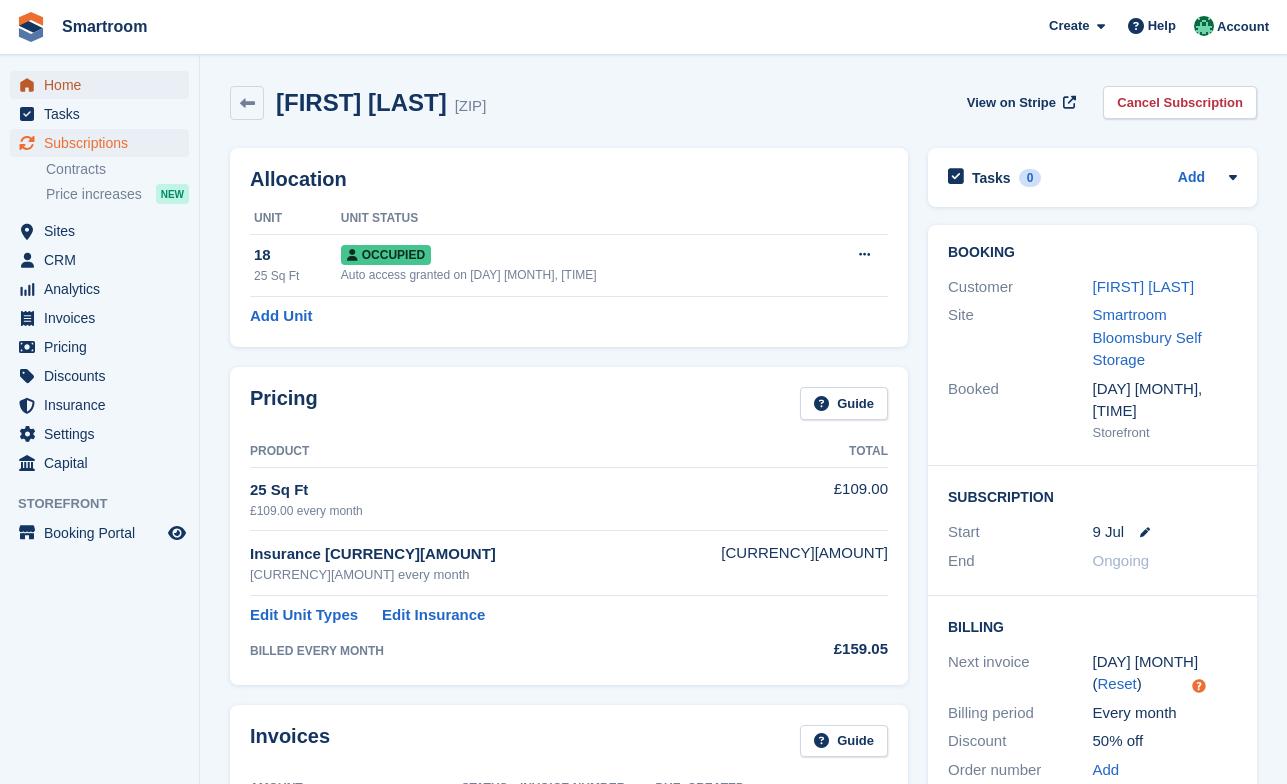click on "Home" at bounding box center [104, 85] 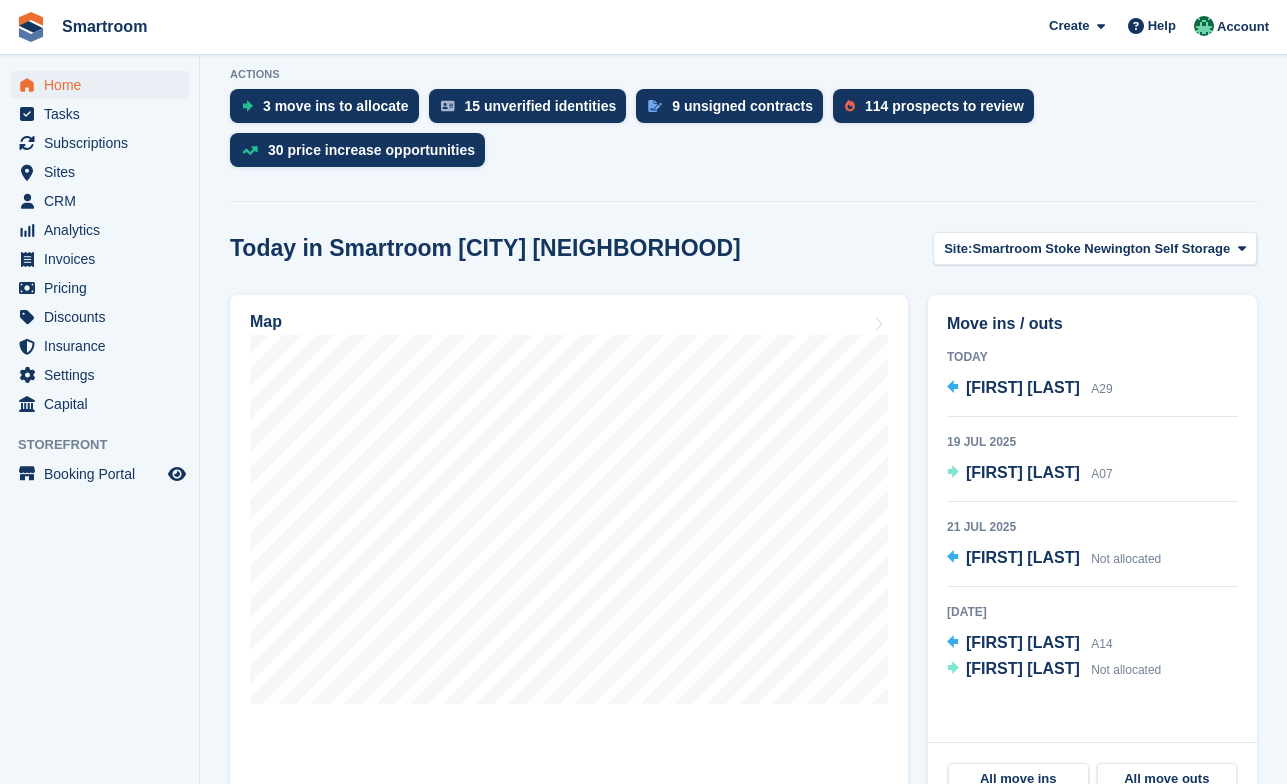 scroll, scrollTop: 436, scrollLeft: 0, axis: vertical 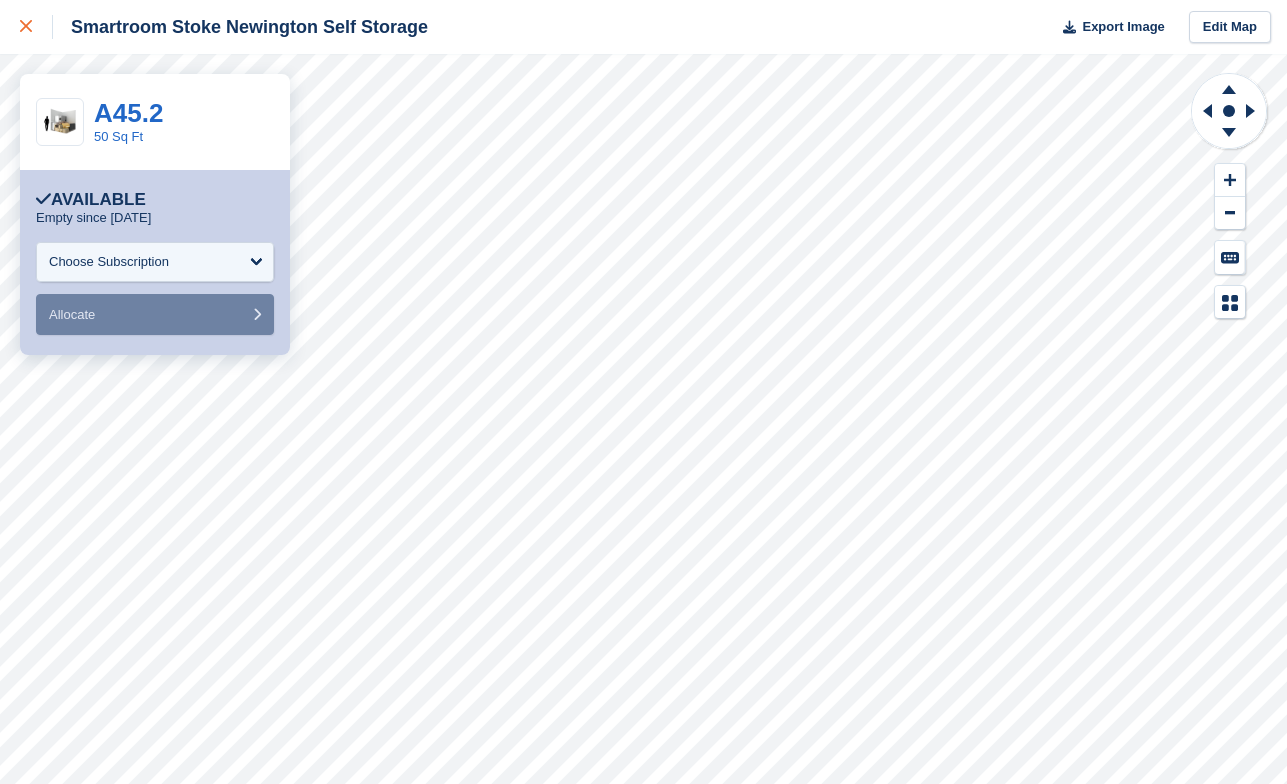 click 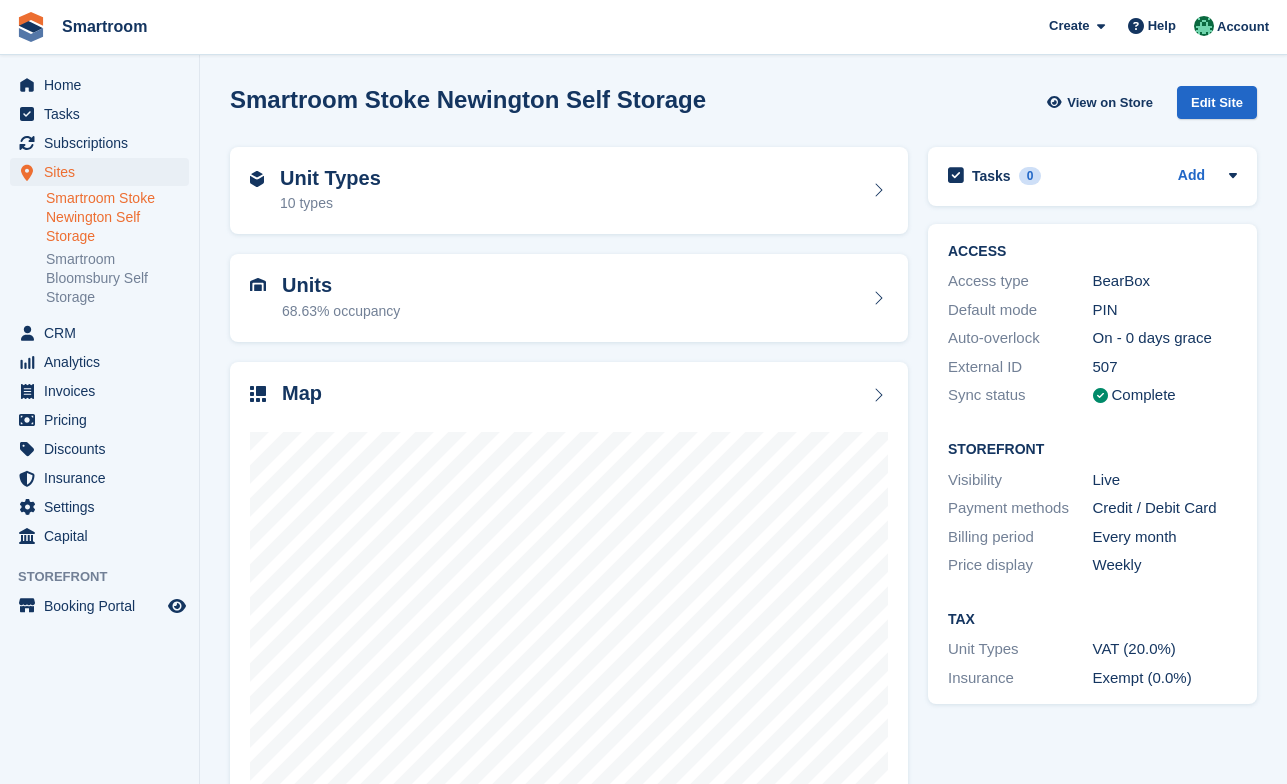 scroll, scrollTop: 0, scrollLeft: 0, axis: both 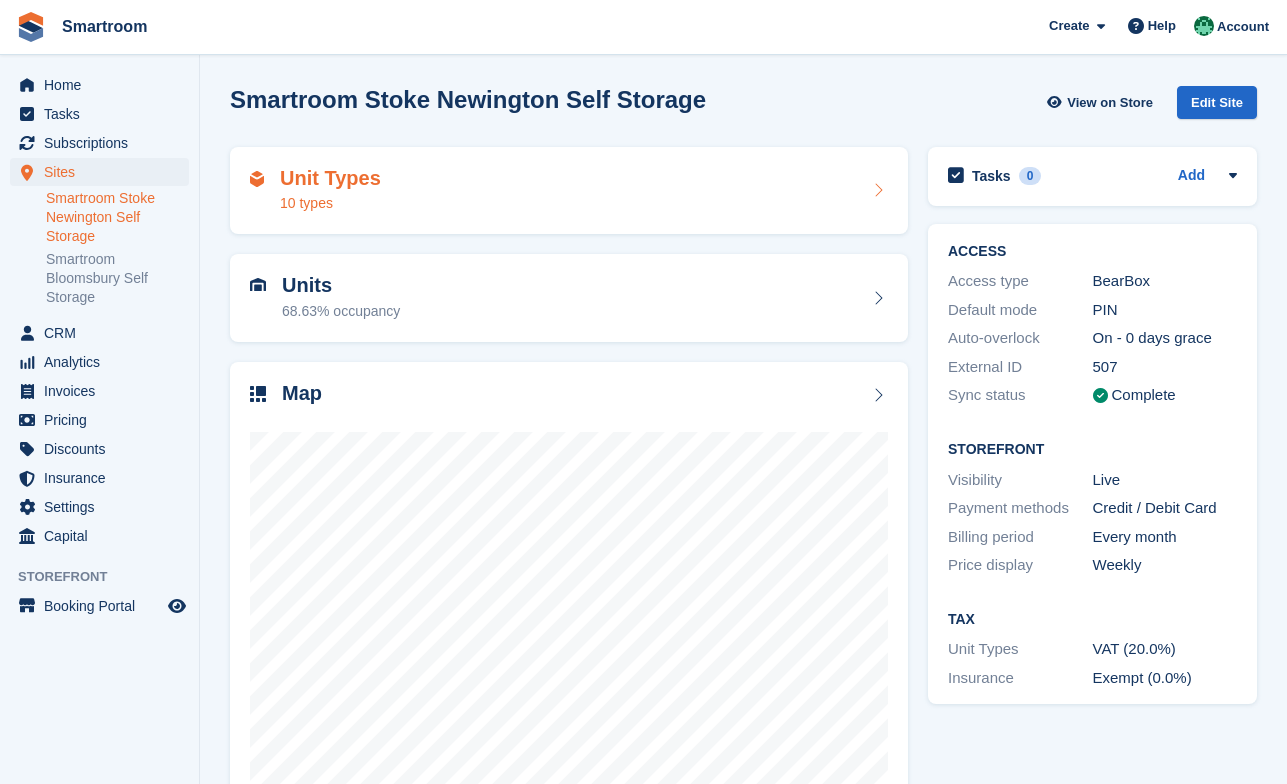 click on "Unit Types" at bounding box center [330, 178] 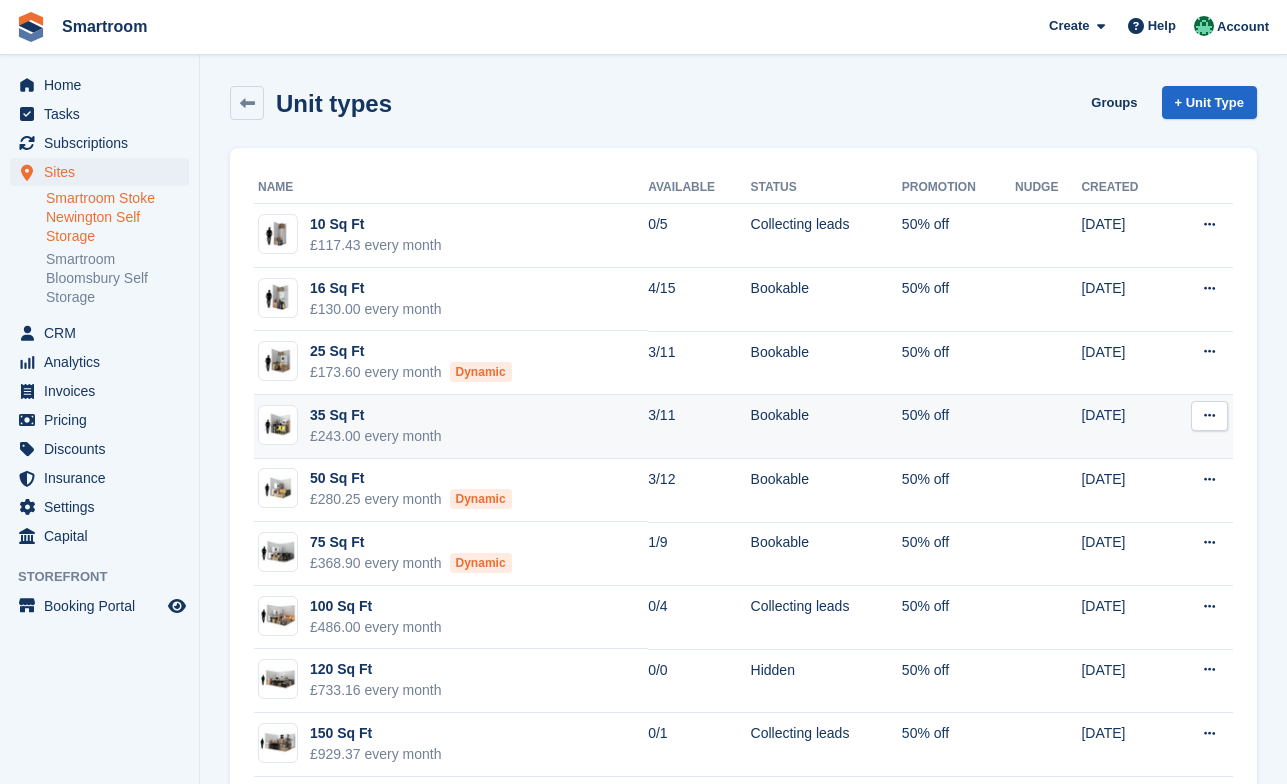 scroll, scrollTop: 101, scrollLeft: 0, axis: vertical 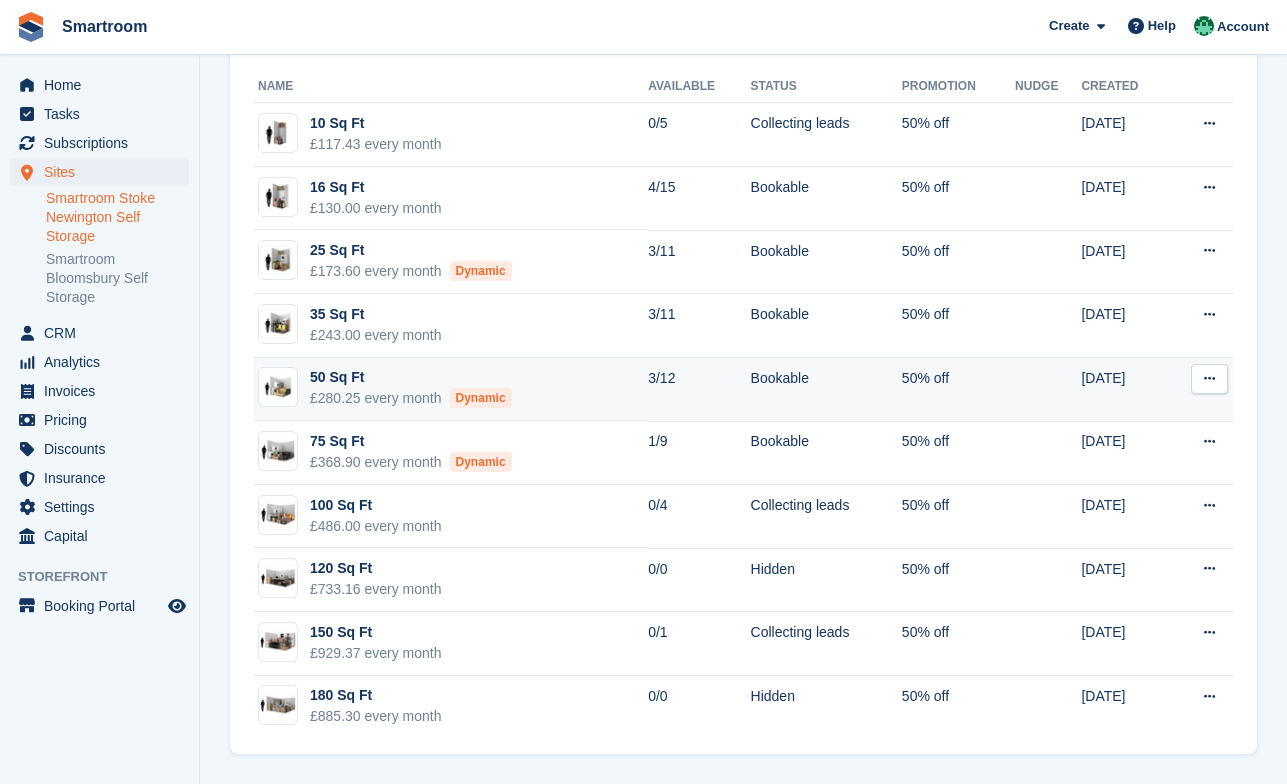 click on "50 Sq Ft
[CURRENCY][NUMBER] every month
Dynamic" at bounding box center [451, 390] 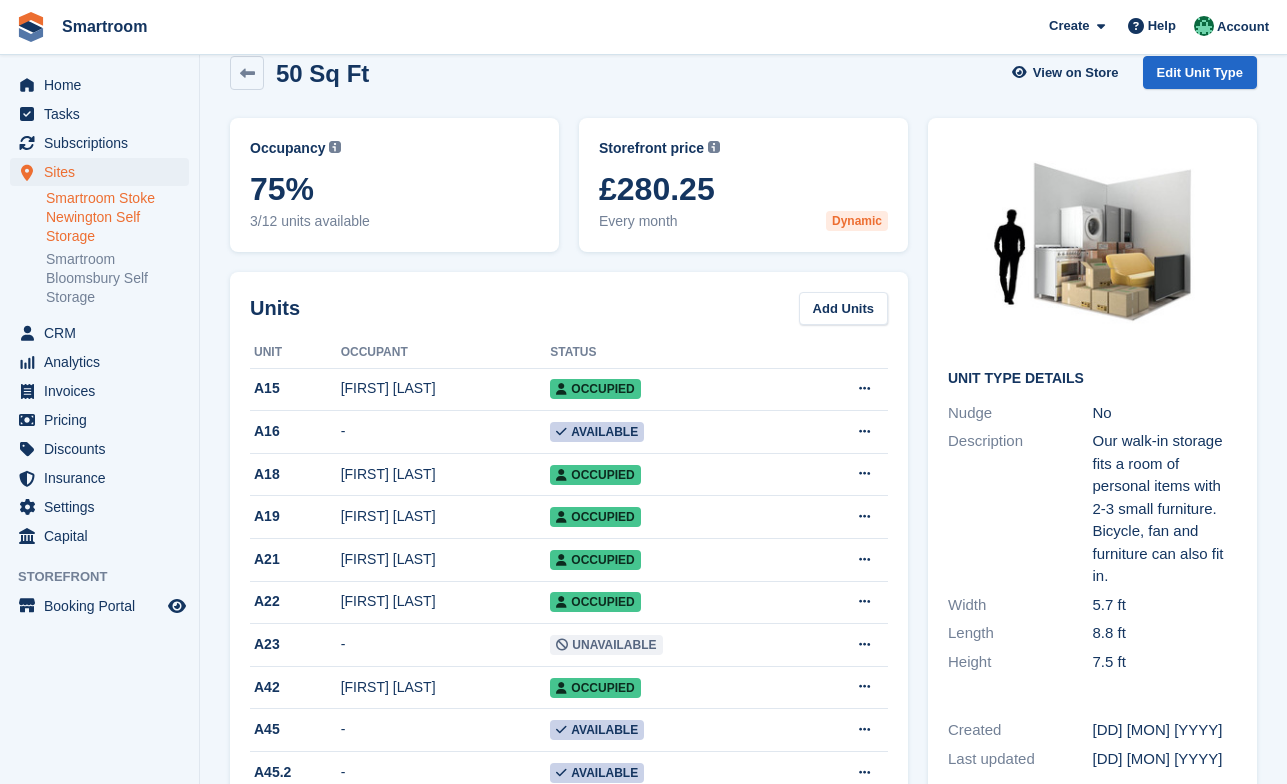 scroll, scrollTop: 0, scrollLeft: 0, axis: both 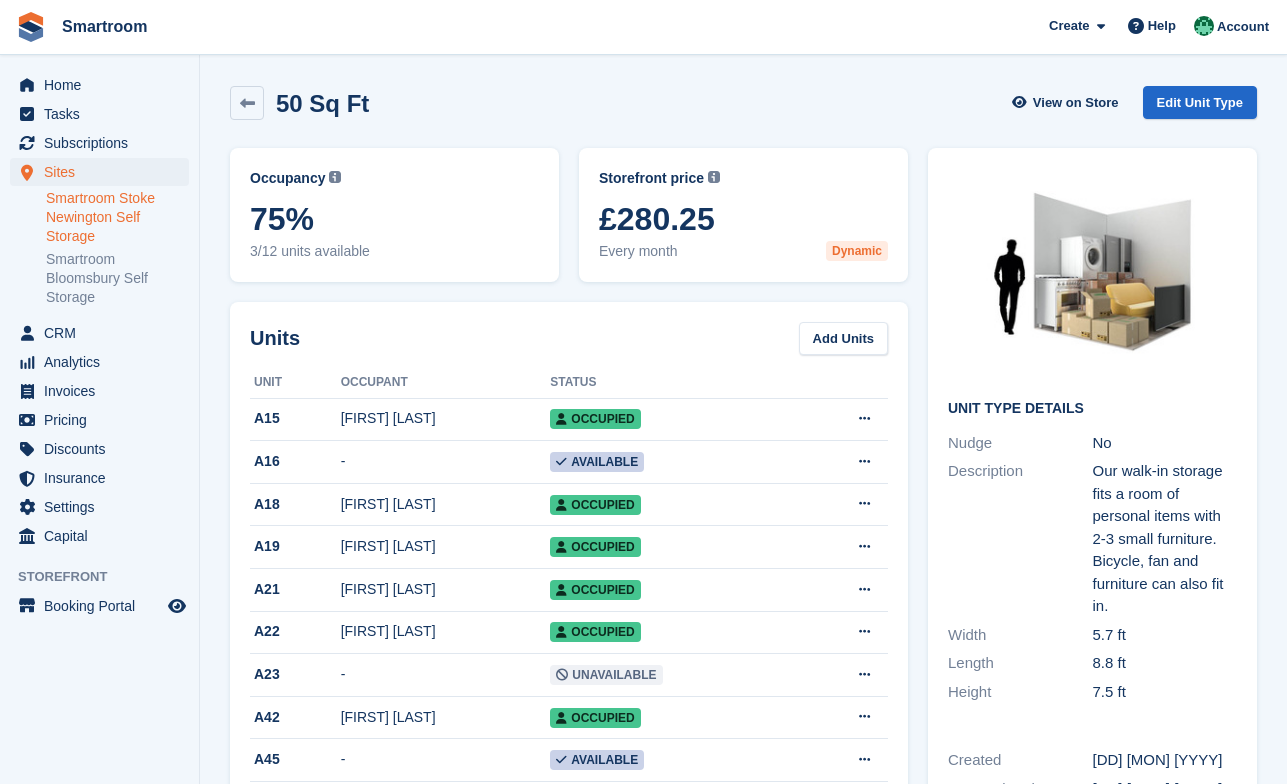 click on "Smartroom Stoke Newington Self Storage" at bounding box center (117, 217) 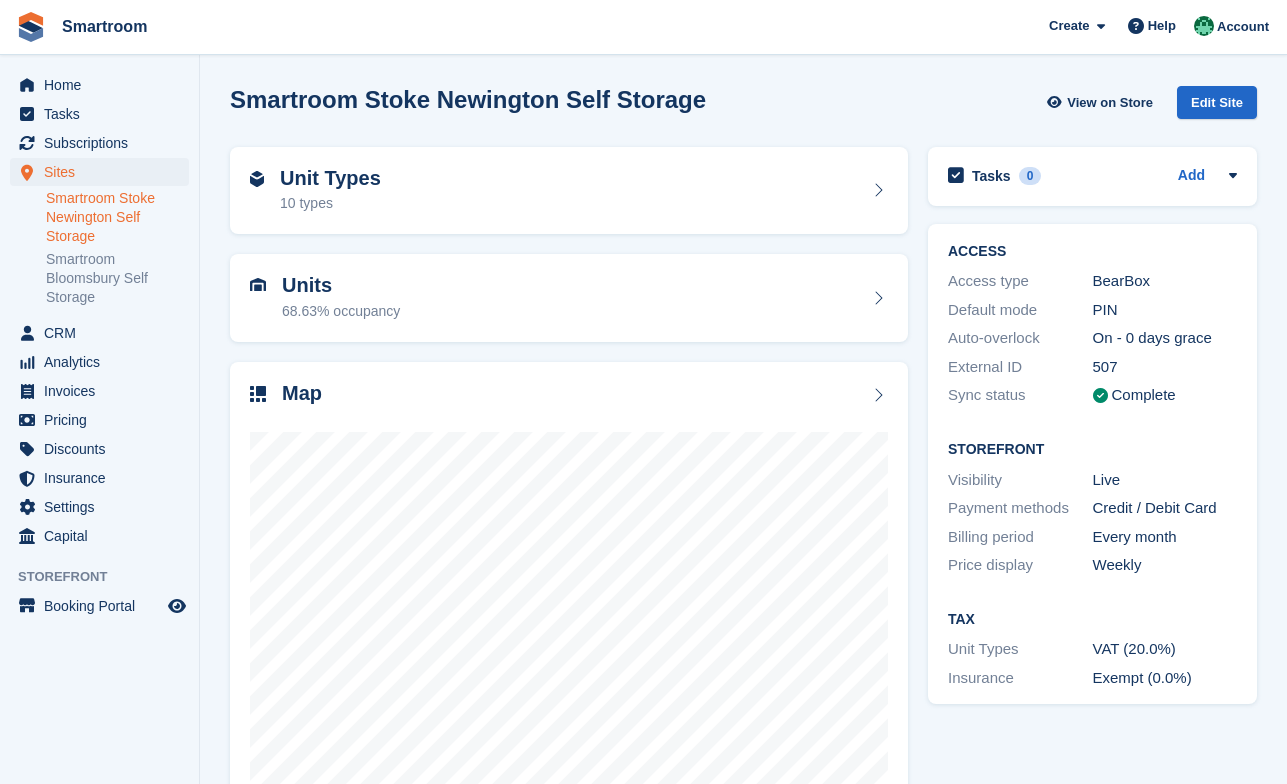 scroll, scrollTop: 69, scrollLeft: 0, axis: vertical 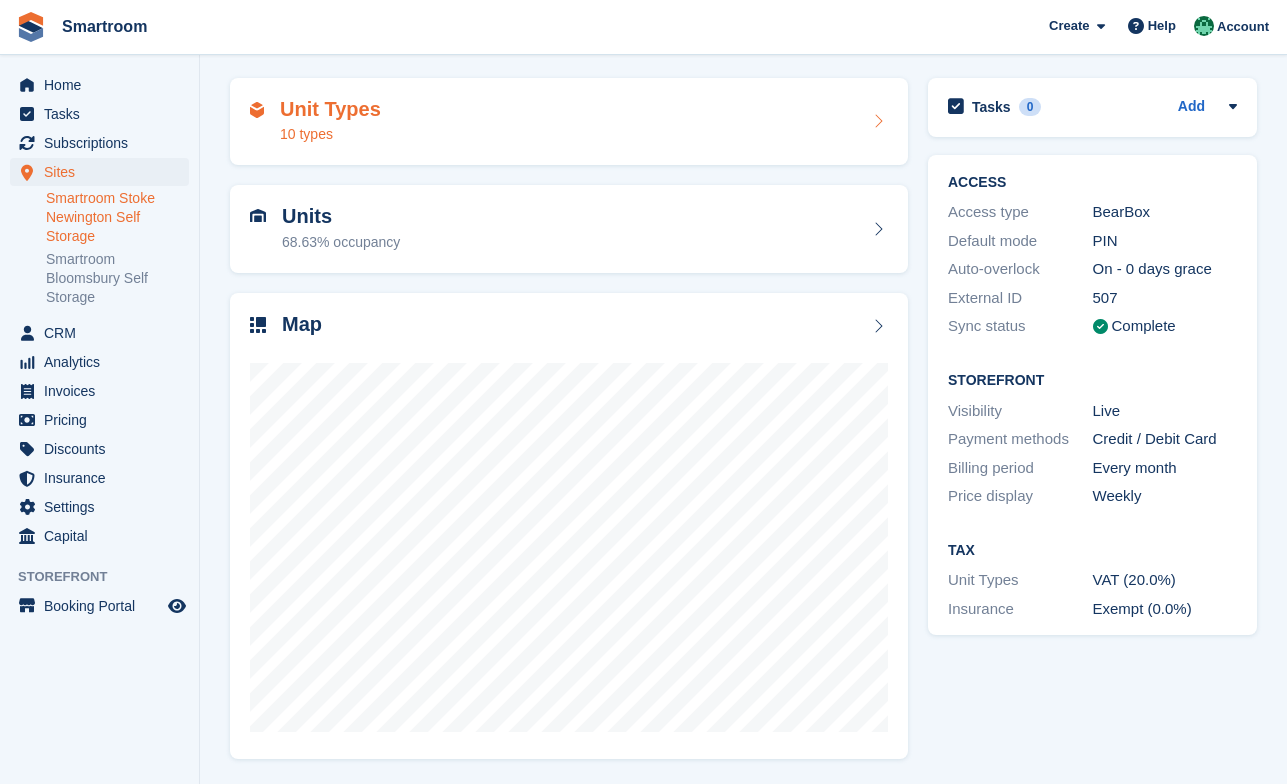 click on "Unit Types
10 types" at bounding box center (569, 122) 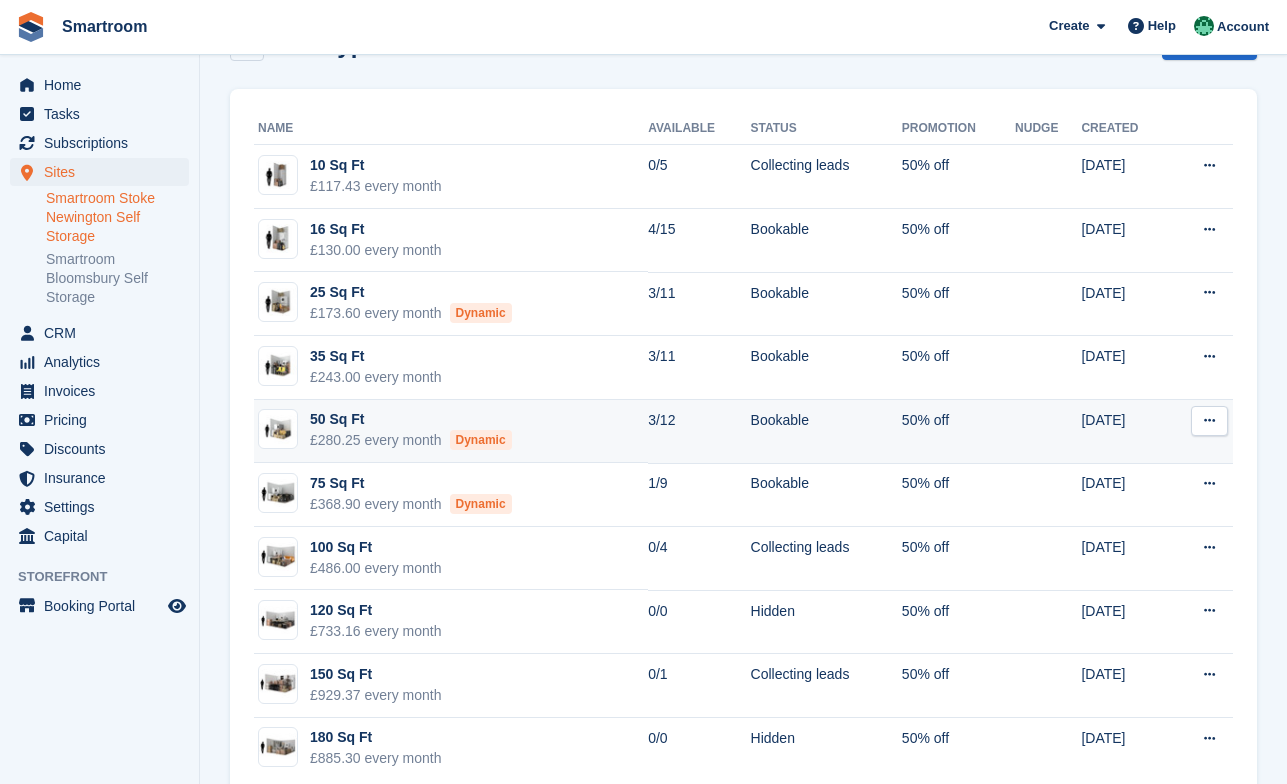 scroll, scrollTop: 60, scrollLeft: 0, axis: vertical 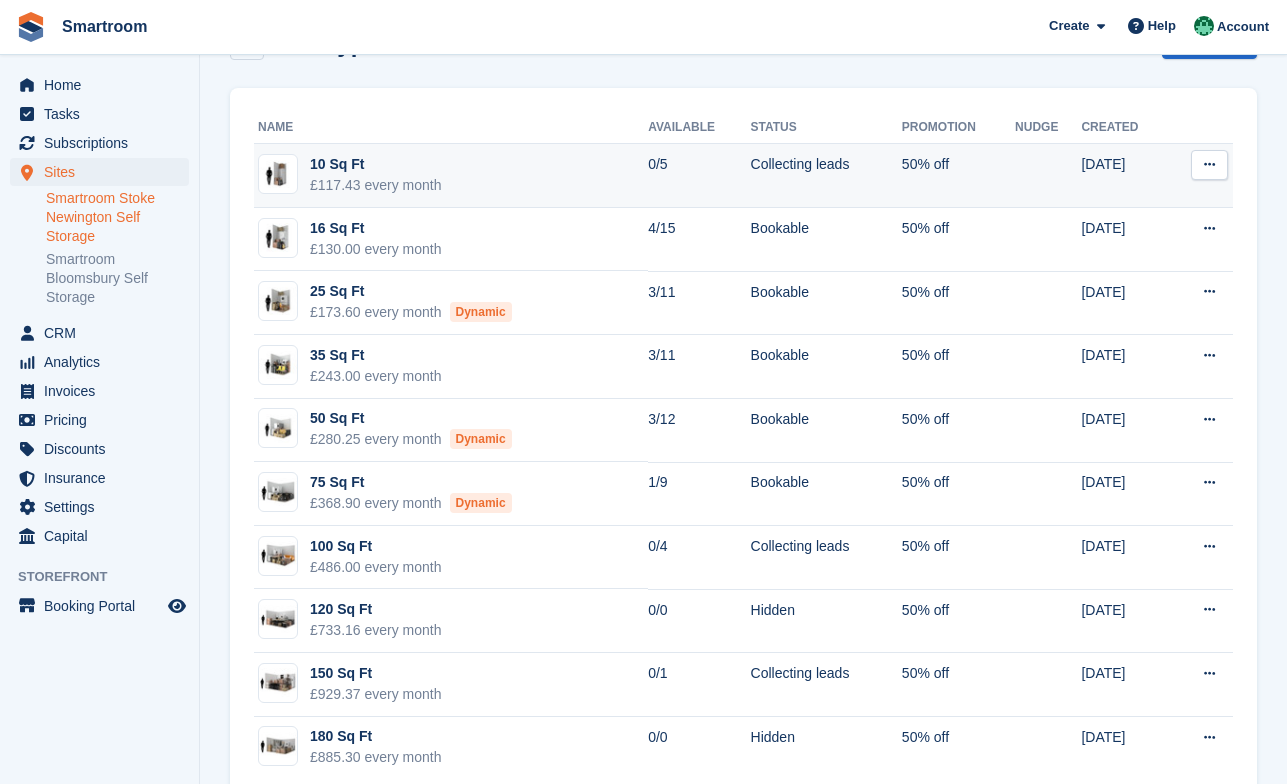 click at bounding box center [1209, 165] 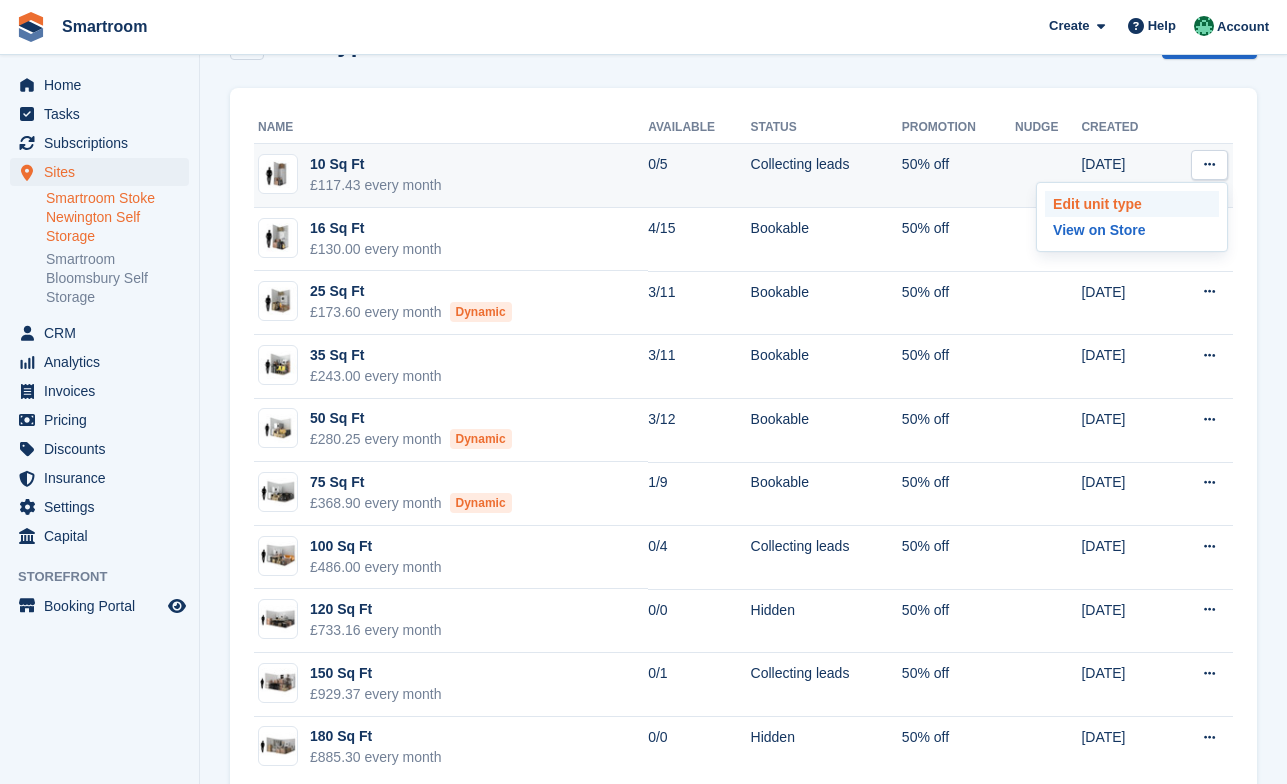 click on "Edit unit type" at bounding box center [1132, 204] 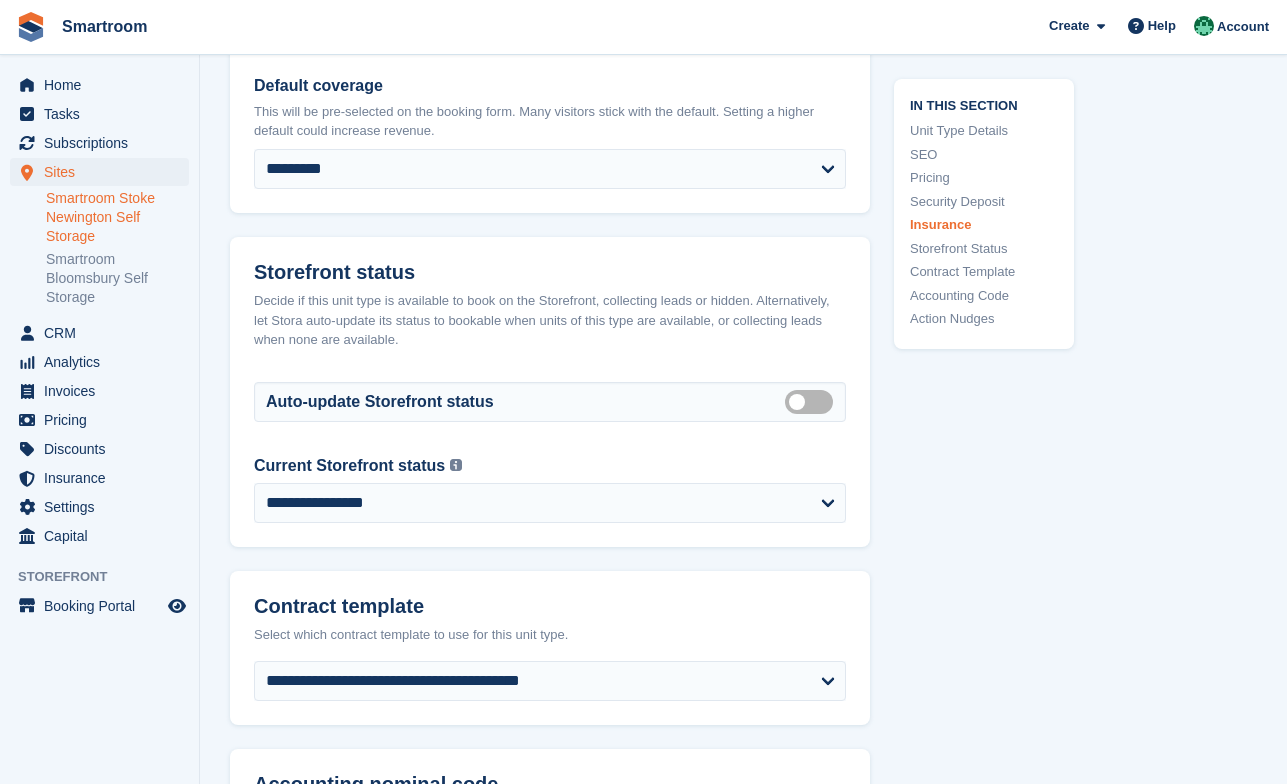 scroll, scrollTop: 3001, scrollLeft: 0, axis: vertical 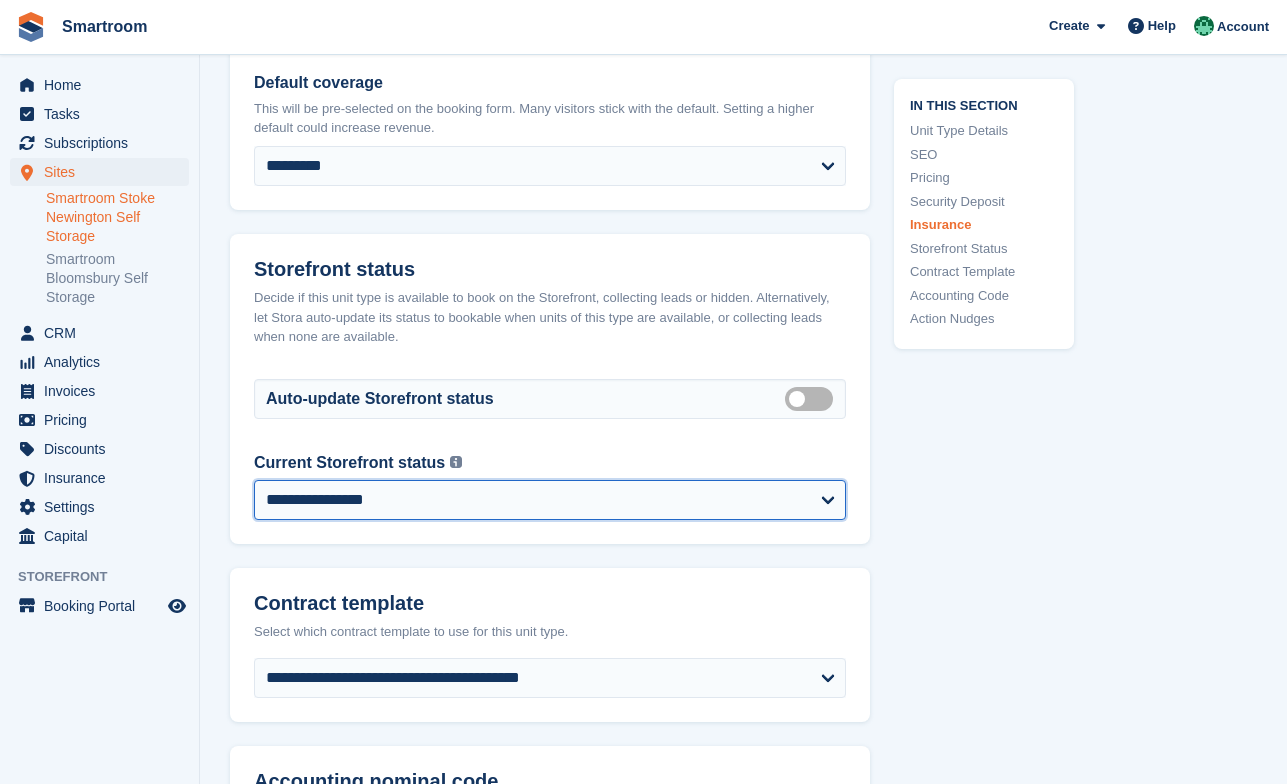 select on "********" 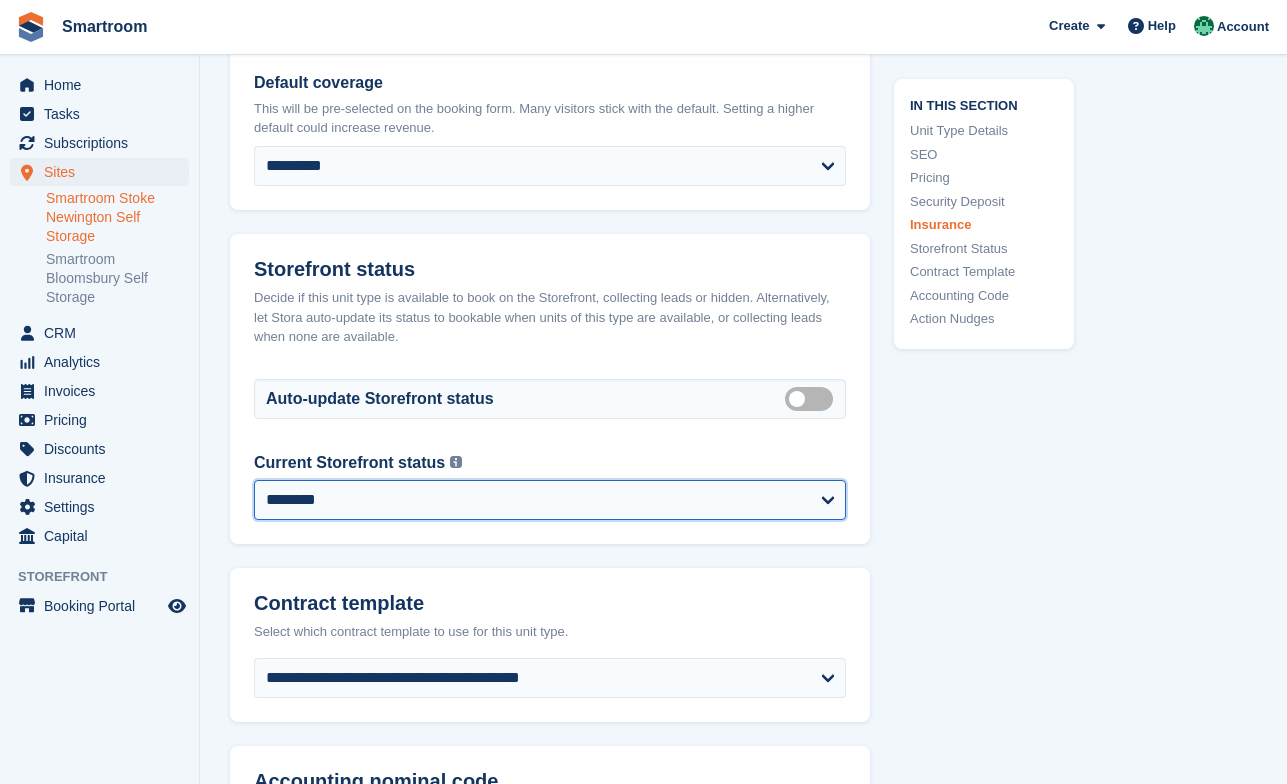click on "********" at bounding box center (0, 0) 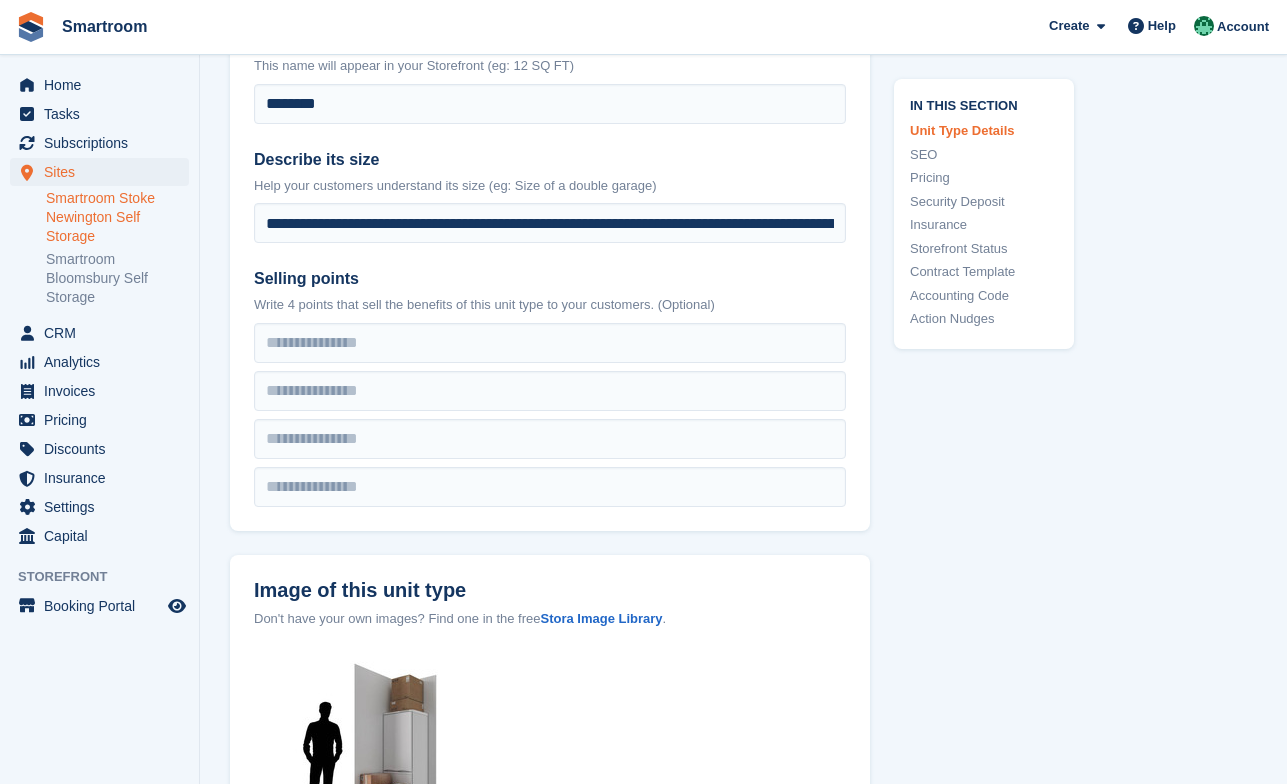 scroll, scrollTop: 0, scrollLeft: 0, axis: both 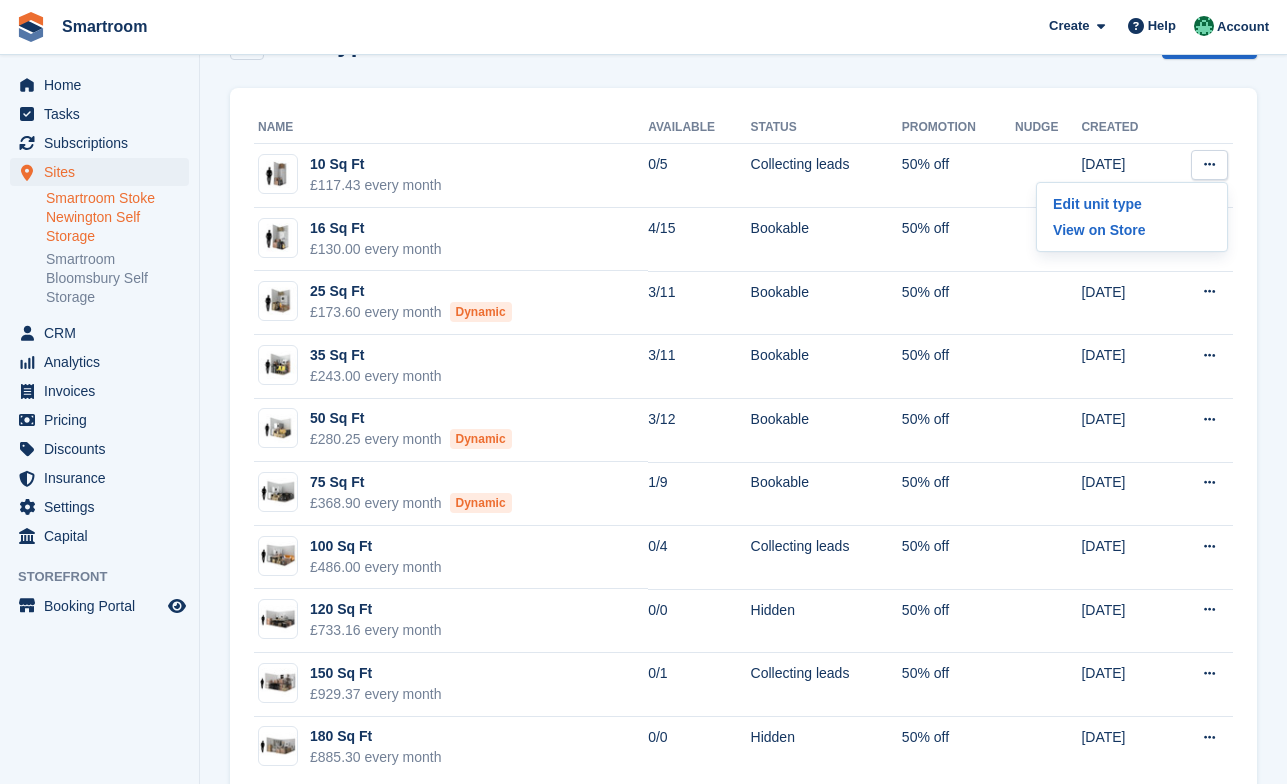 click on "Name
Available
Status
Promotion
Nudge
Created
10 Sq Ft
£117.43 every month
0/5
Collecting leads
50% off
27 Apr 2023
Edit unit type
View on Store
16 Sq Ft
£130.00 every month
4/15
Bookable
50% off
27 Apr 2023" at bounding box center (743, 441) 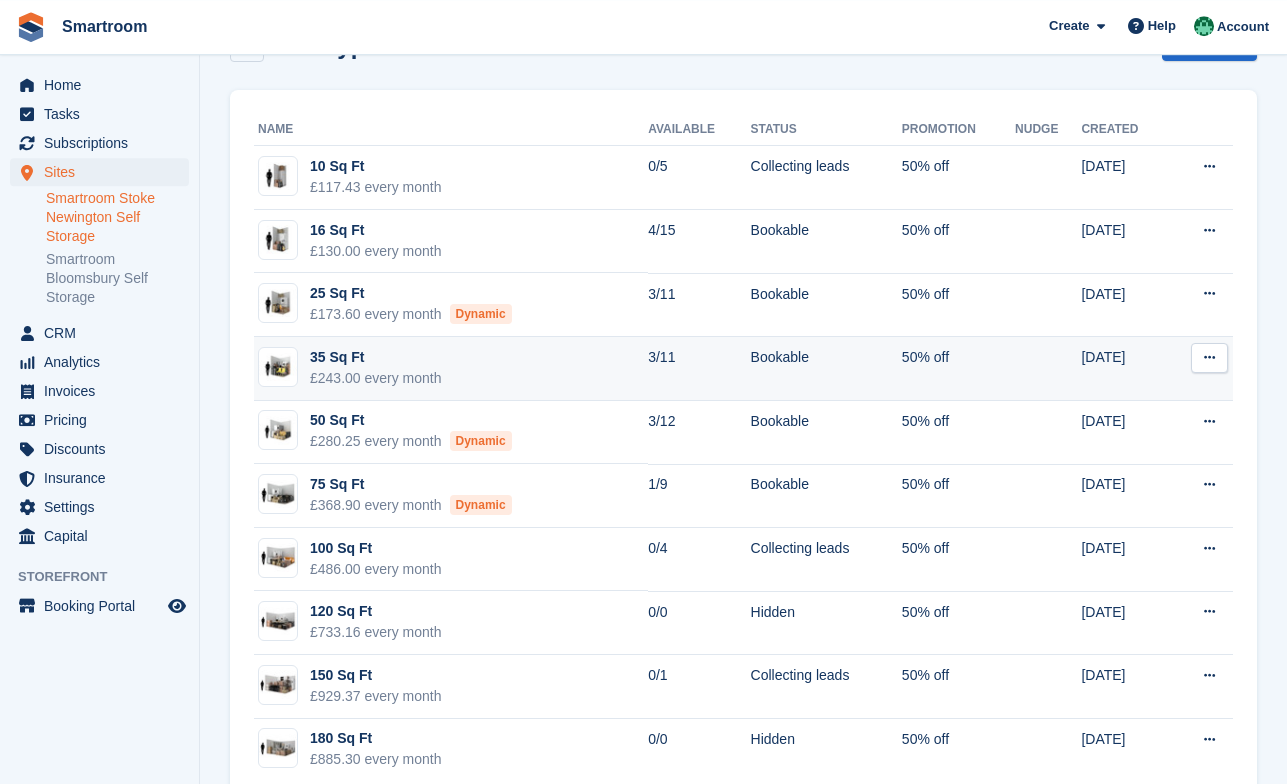 scroll, scrollTop: 54, scrollLeft: 0, axis: vertical 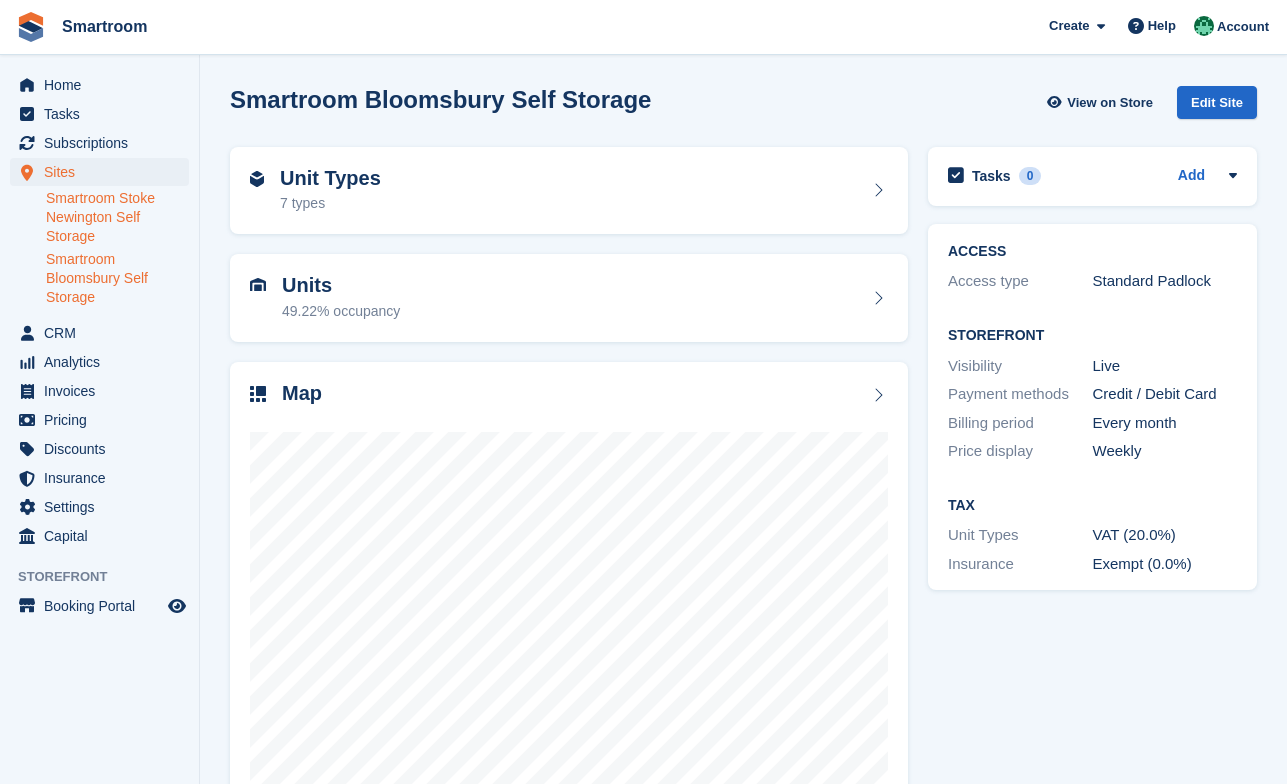 click on "Smartroom Stoke Newington Self Storage" at bounding box center [117, 217] 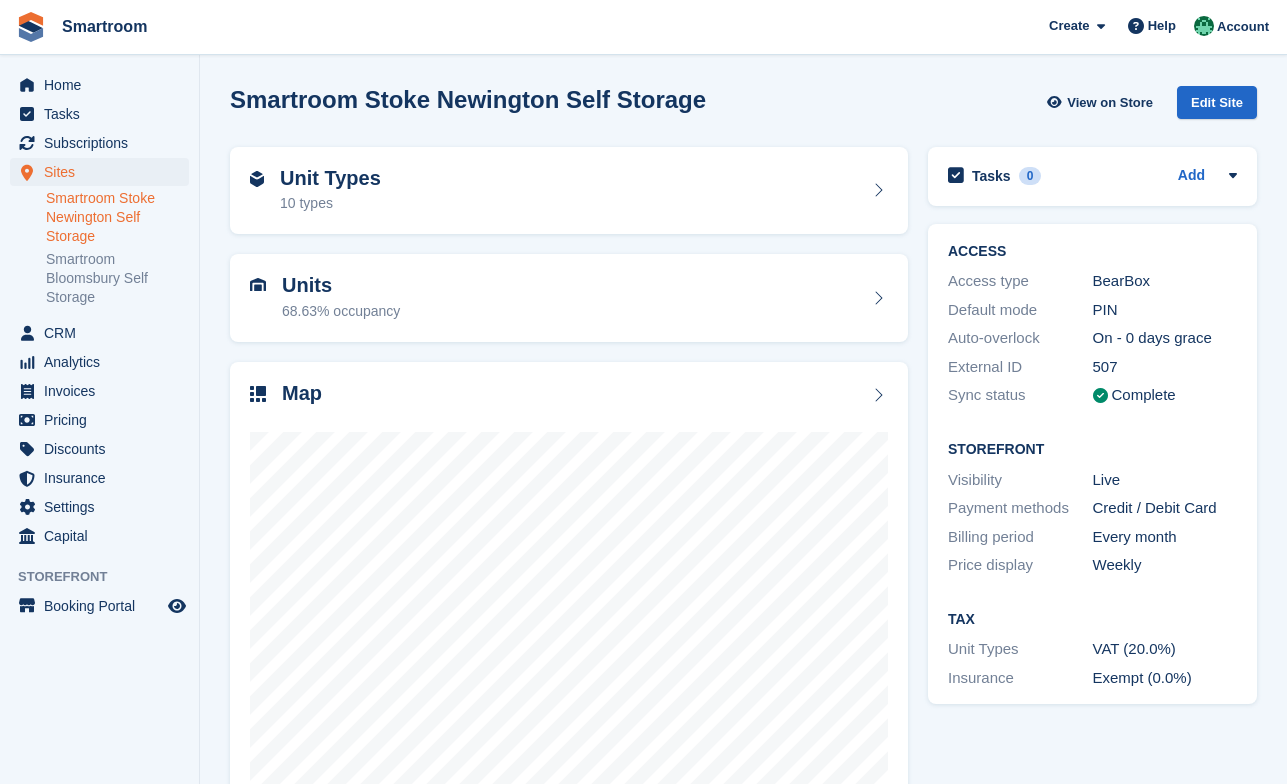 scroll, scrollTop: 0, scrollLeft: 0, axis: both 